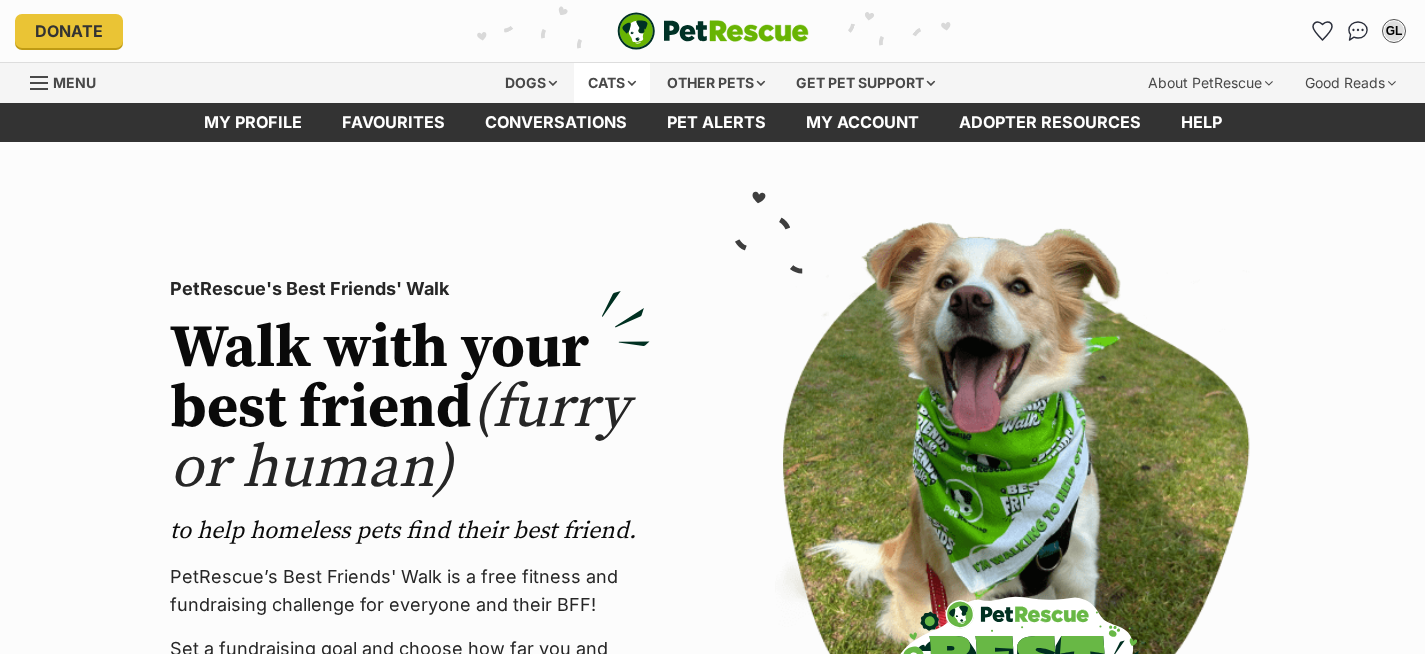 scroll, scrollTop: 0, scrollLeft: 0, axis: both 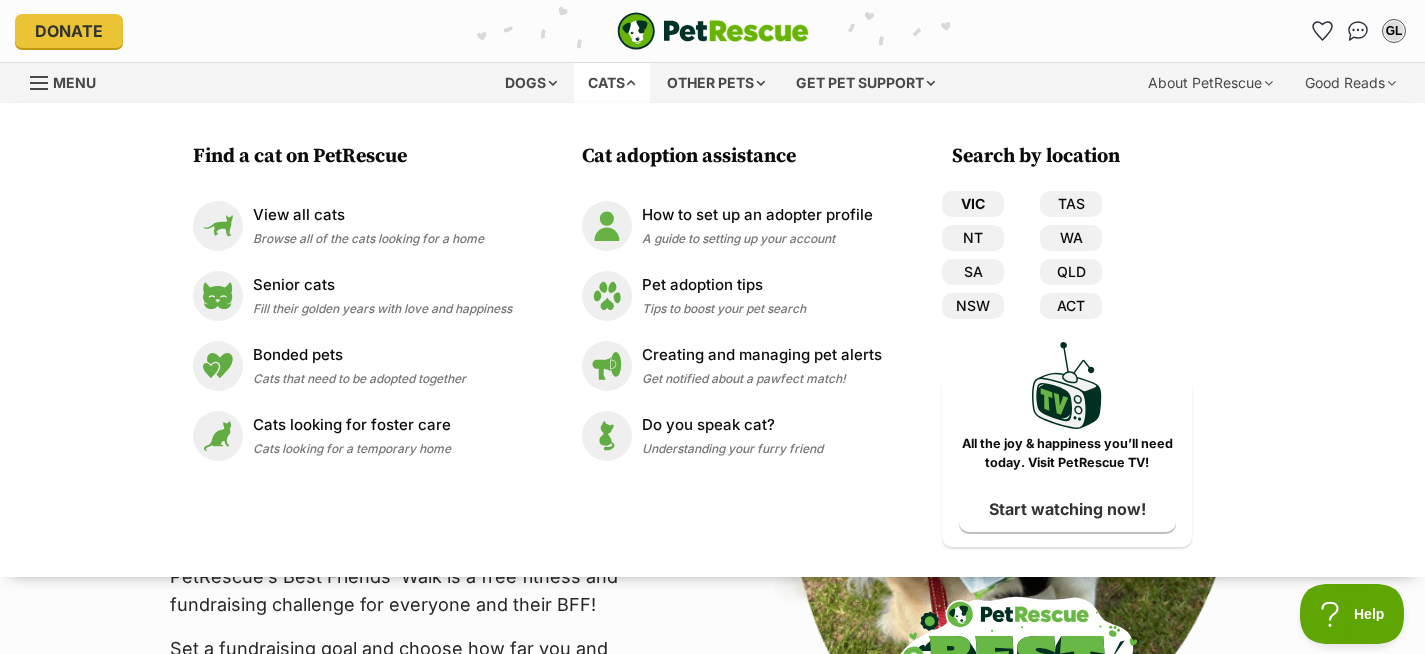 click on "VIC" at bounding box center (973, 204) 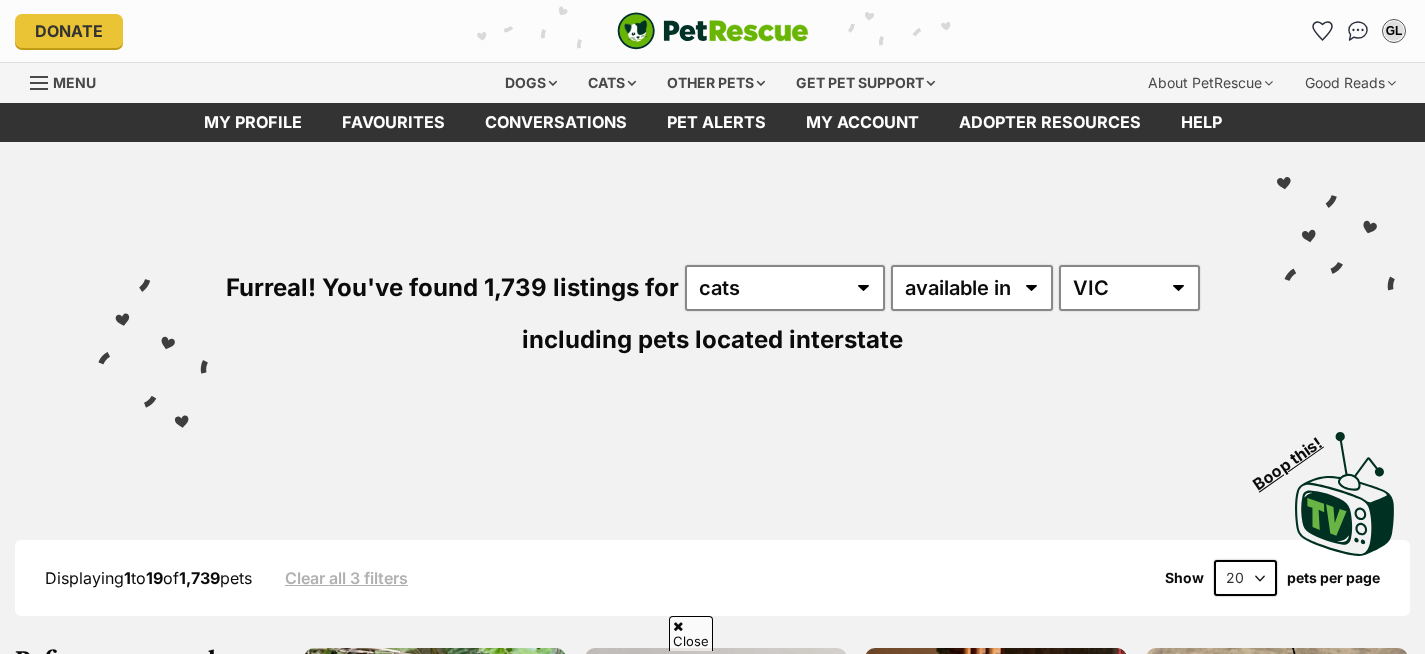 scroll, scrollTop: 112, scrollLeft: 0, axis: vertical 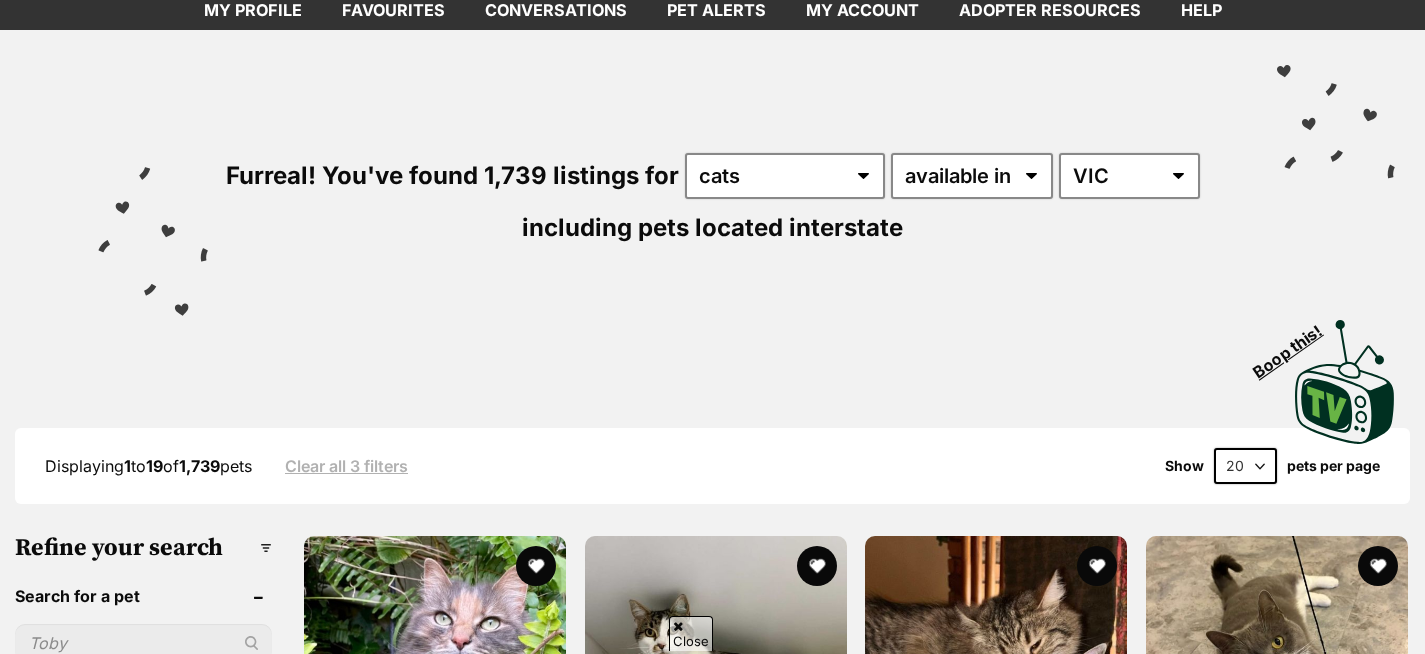 click on "20 40 60" at bounding box center (1245, 466) 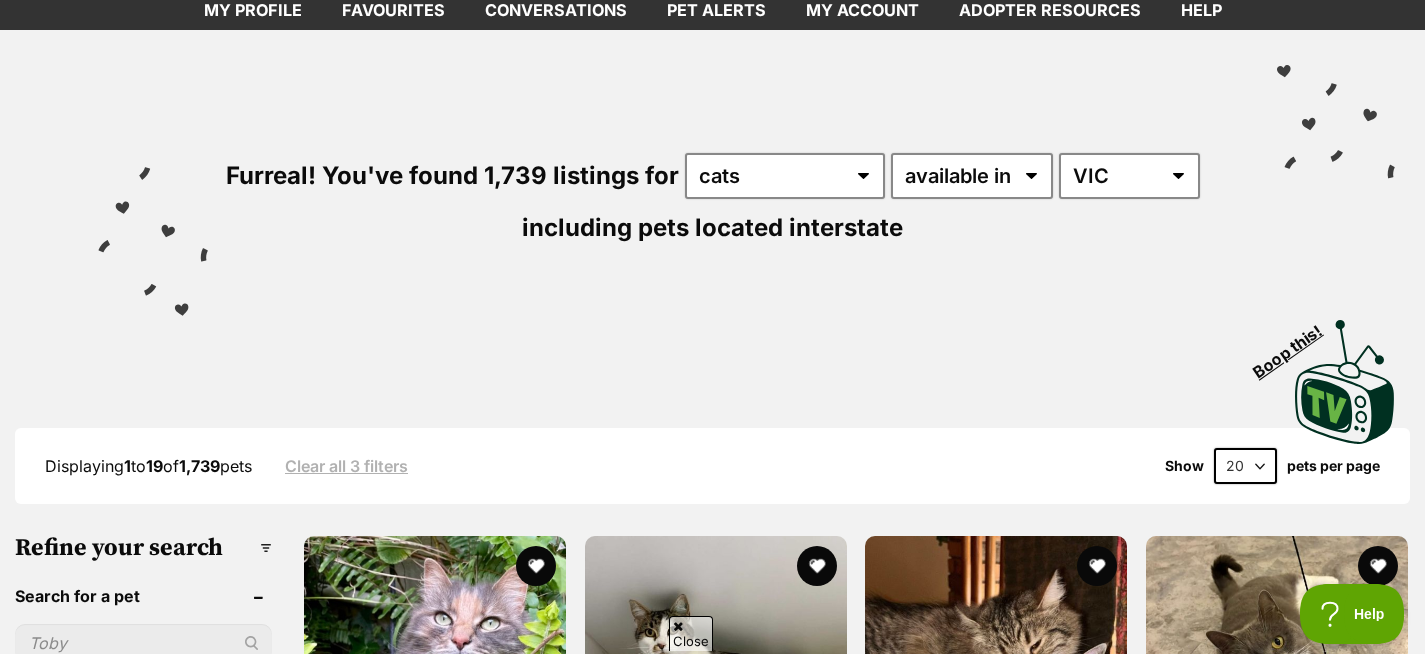 select on "60" 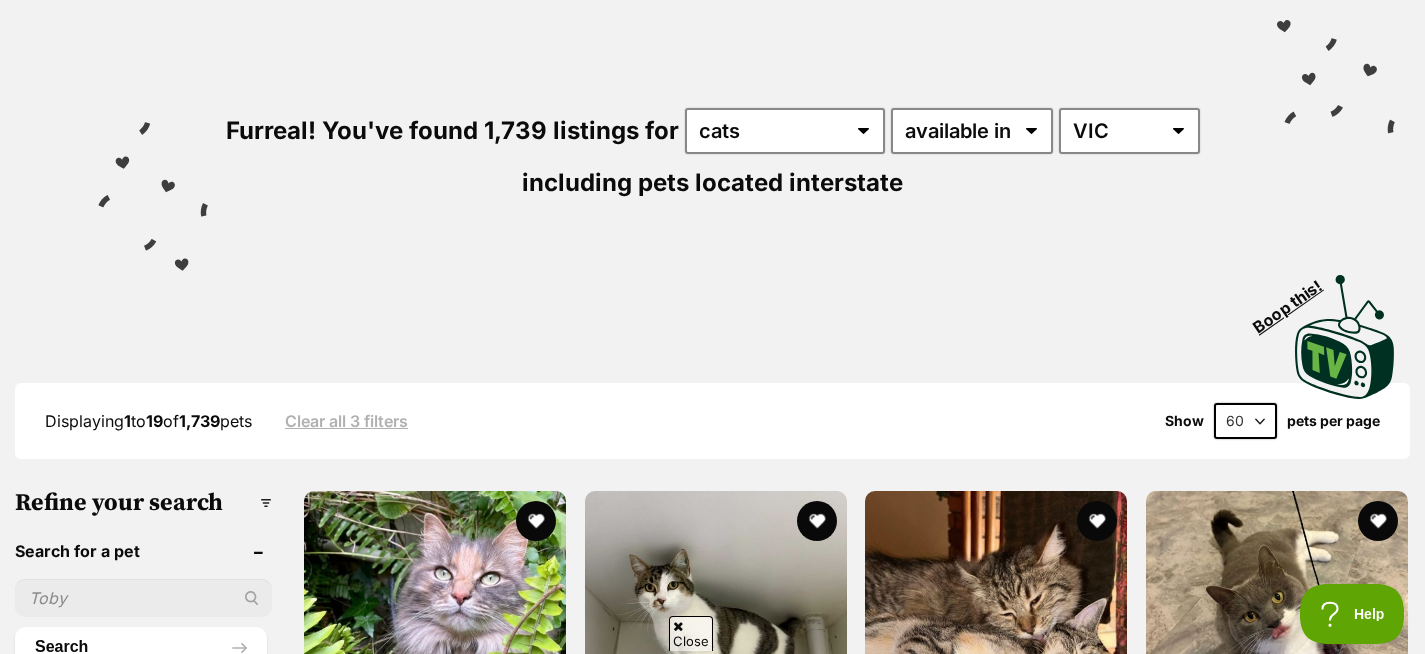 scroll, scrollTop: 214, scrollLeft: 0, axis: vertical 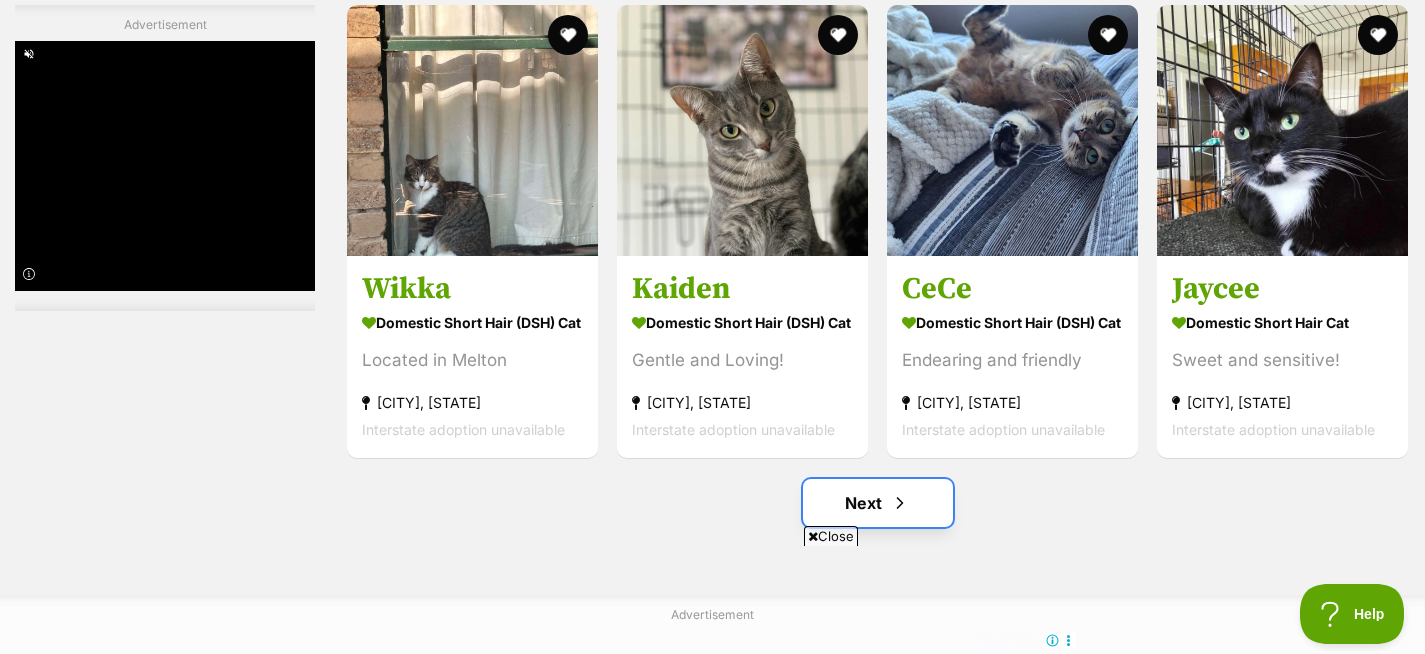 click on "Next" at bounding box center (878, 503) 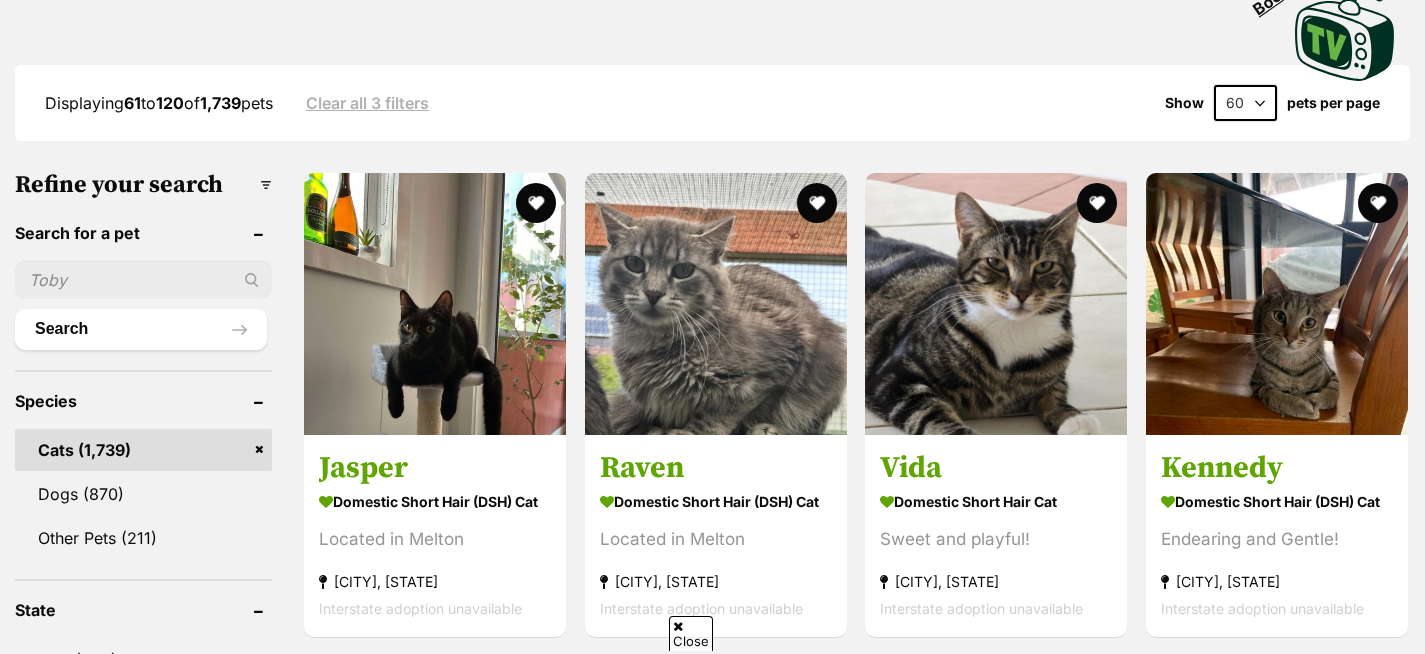 scroll, scrollTop: 0, scrollLeft: 0, axis: both 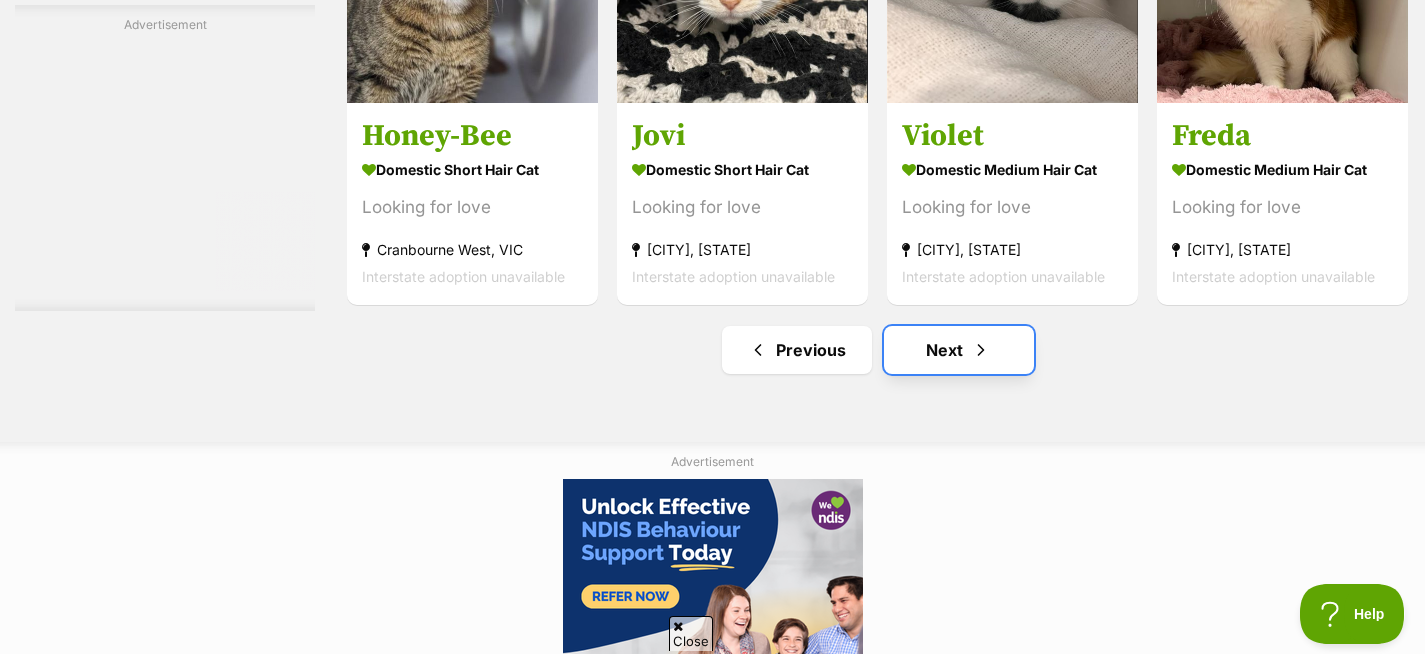 click on "Next" at bounding box center (959, 350) 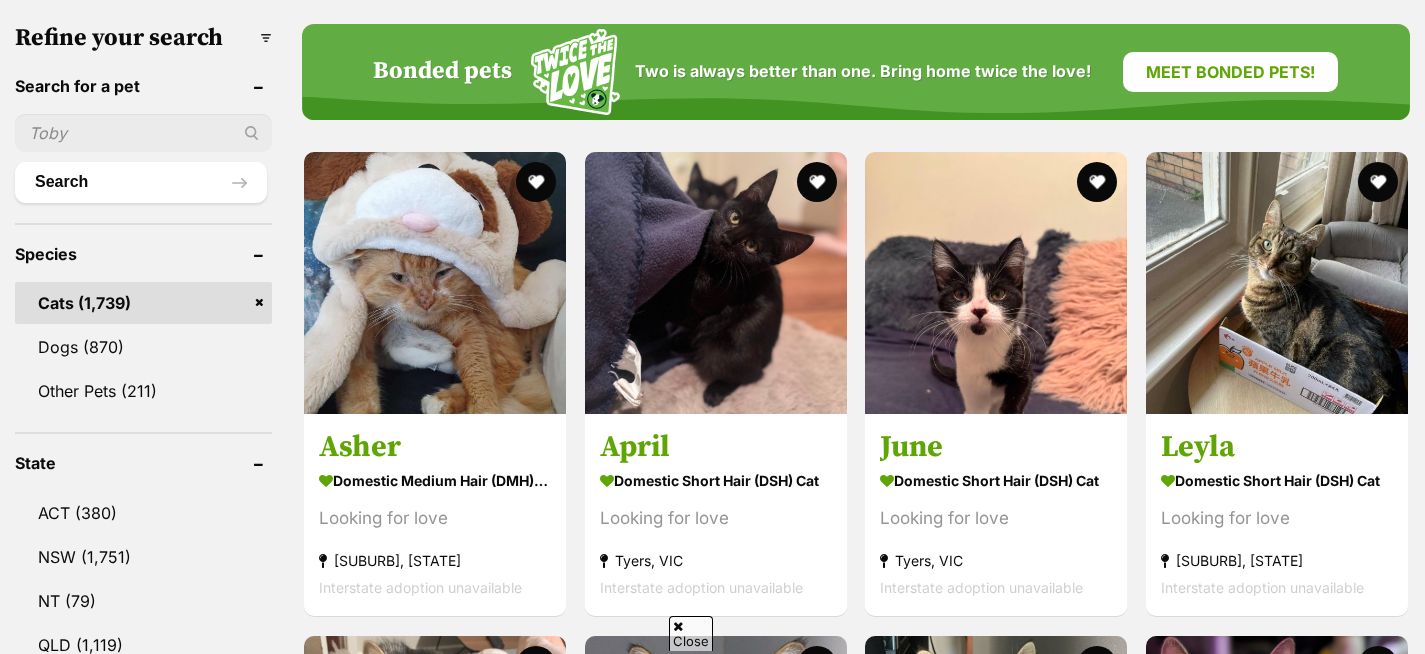 scroll, scrollTop: 651, scrollLeft: 0, axis: vertical 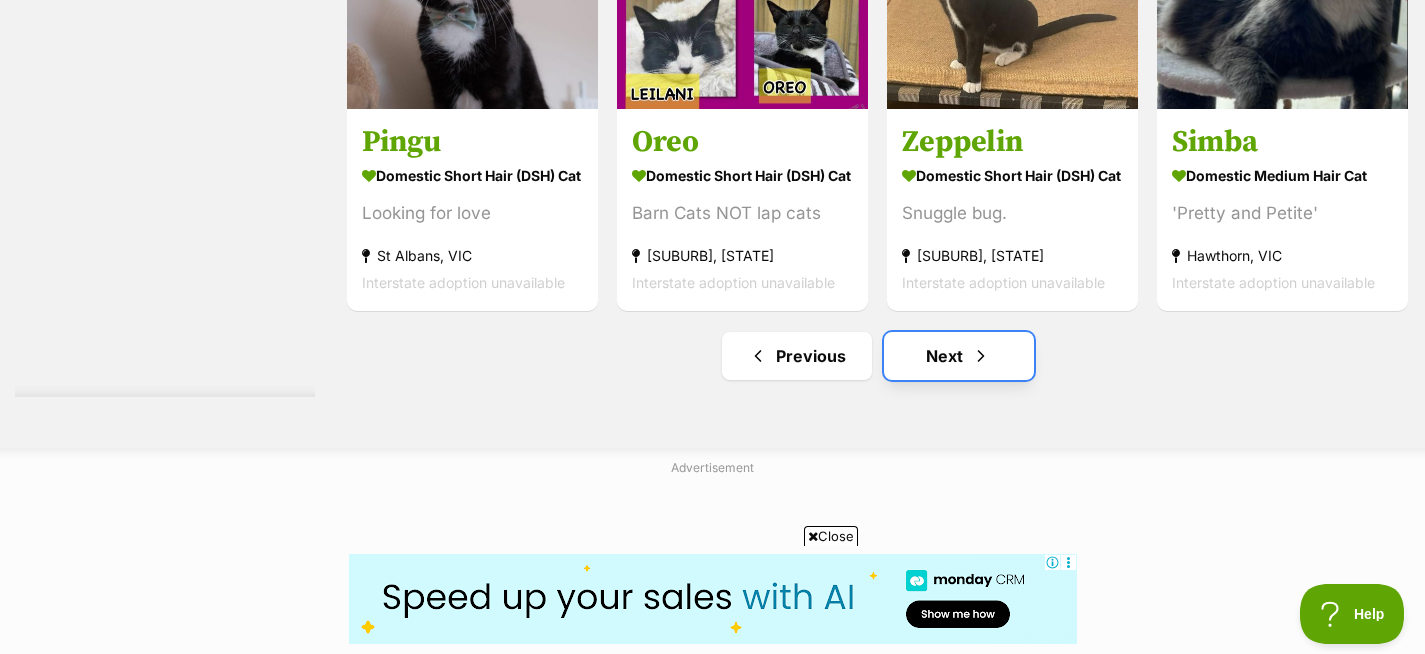 click on "Next" at bounding box center [959, 356] 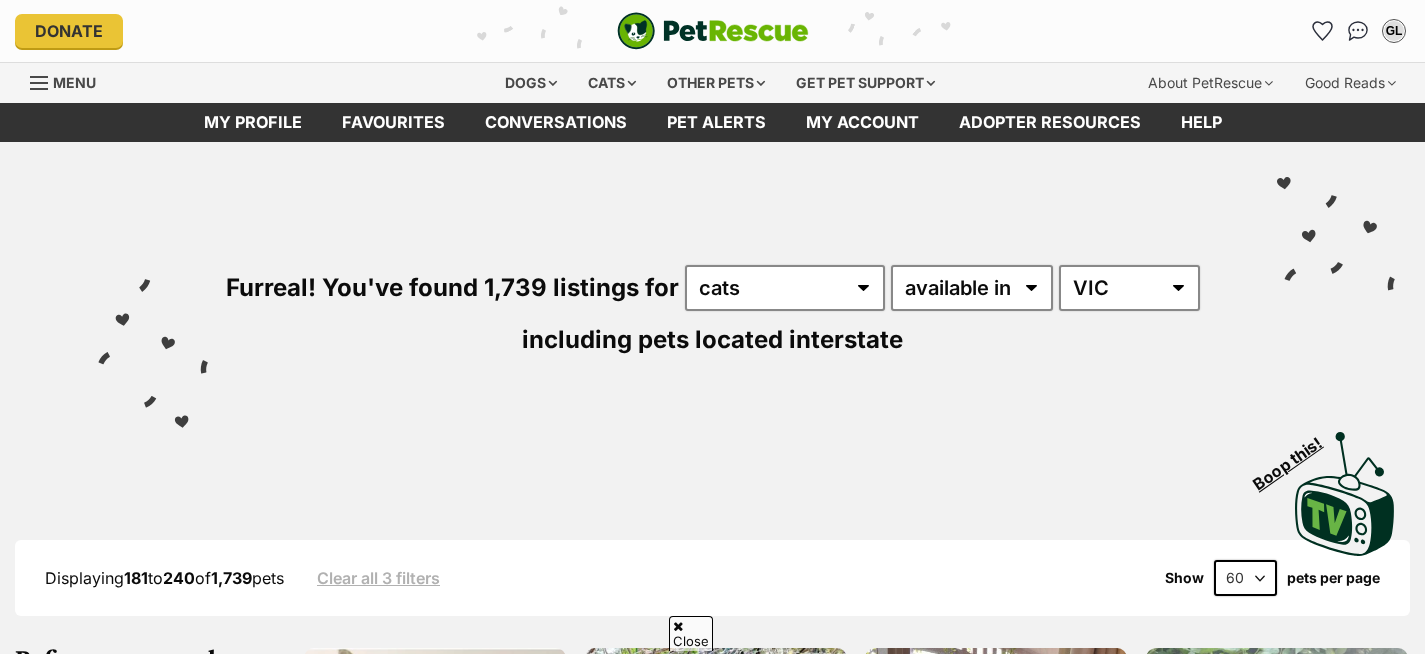 scroll, scrollTop: 585, scrollLeft: 0, axis: vertical 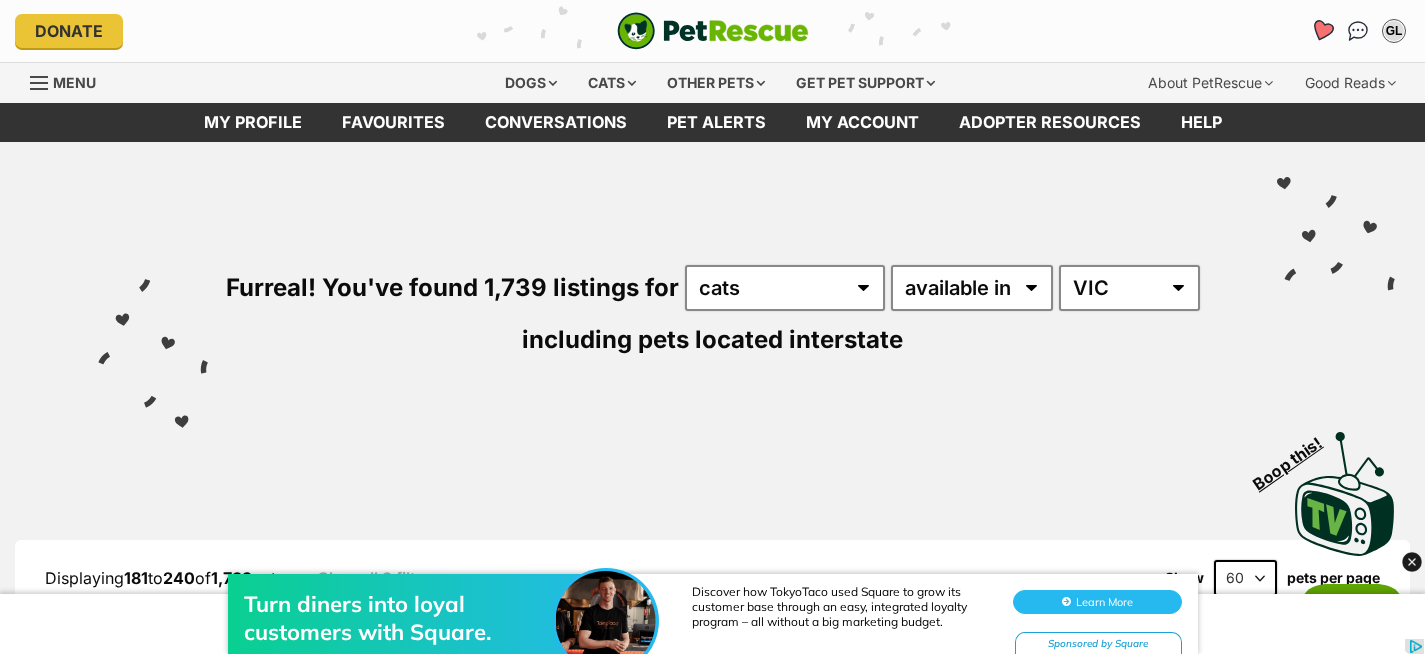 click 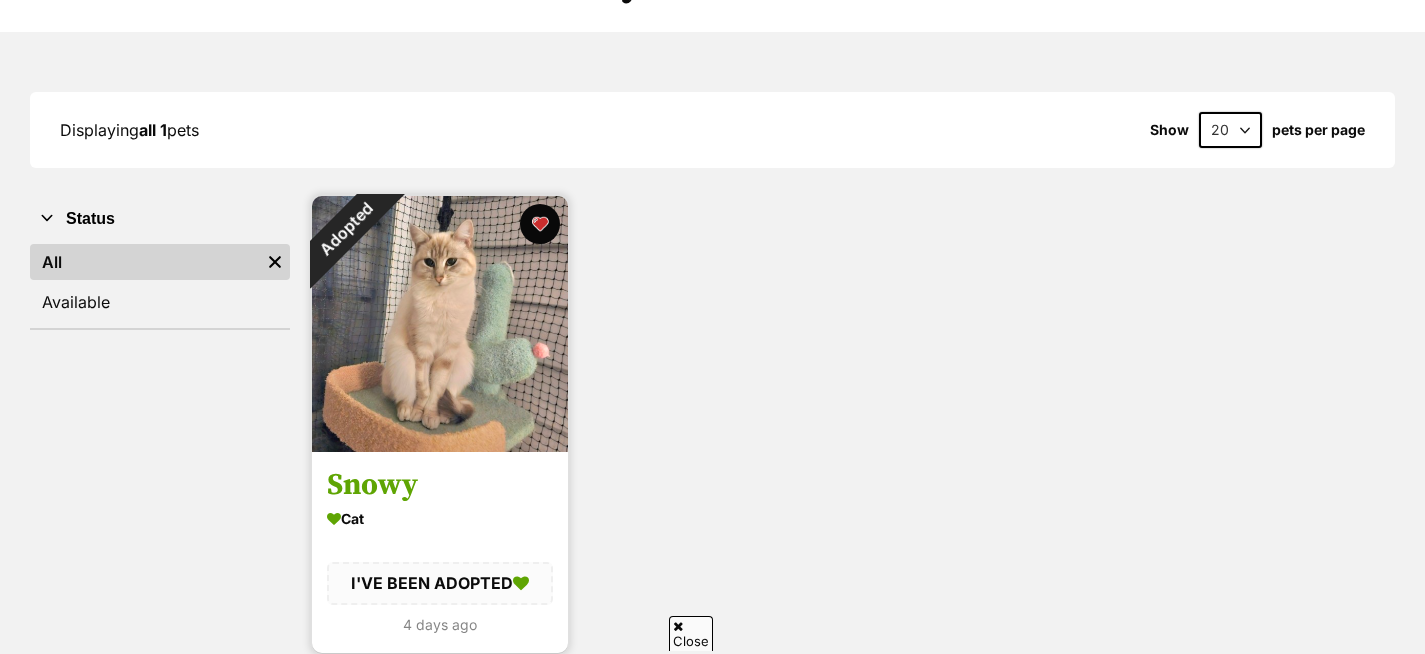 scroll, scrollTop: 209, scrollLeft: 0, axis: vertical 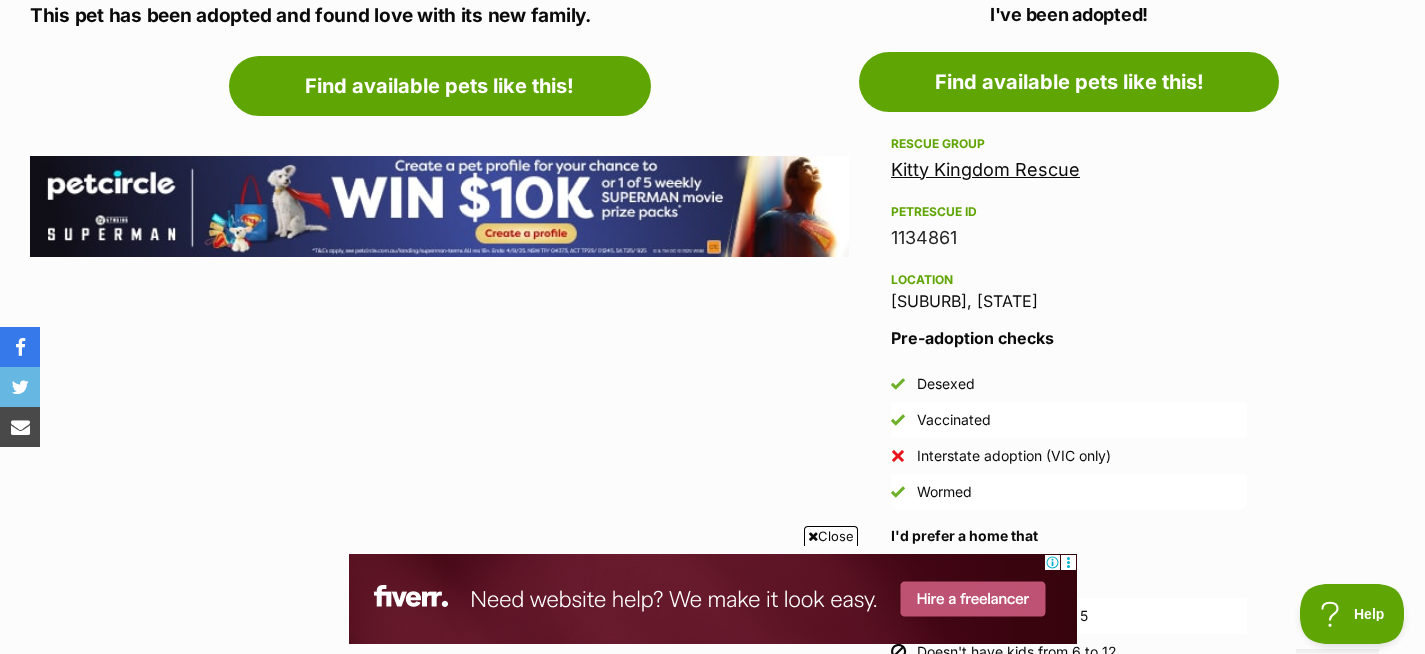 click on "Kitty Kingdom Rescue" at bounding box center [985, 169] 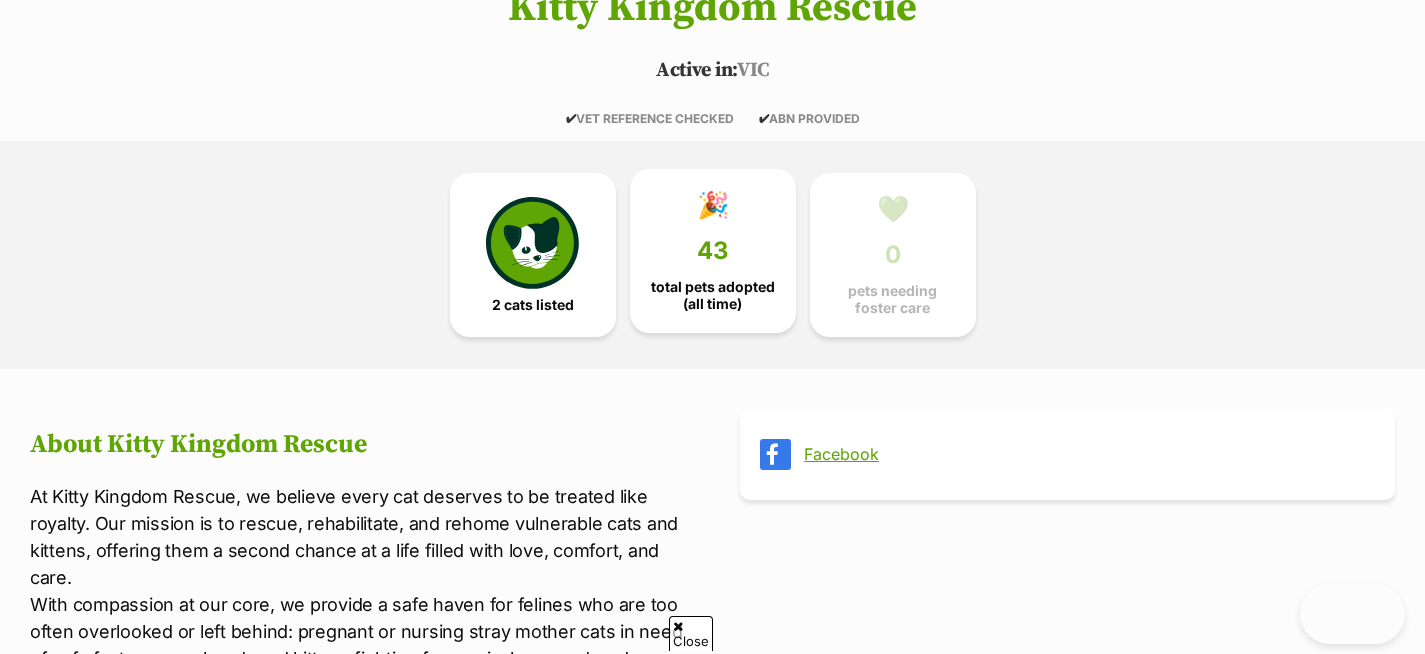 scroll, scrollTop: 394, scrollLeft: 0, axis: vertical 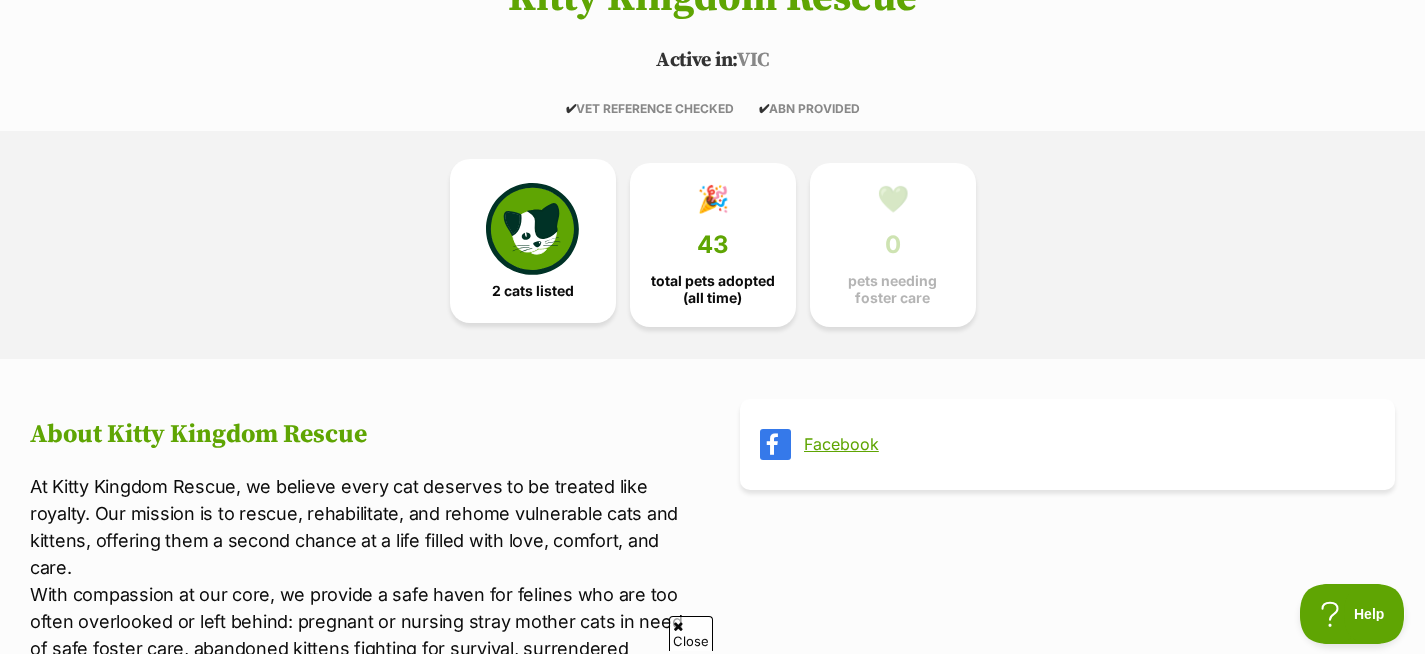 click at bounding box center (532, 229) 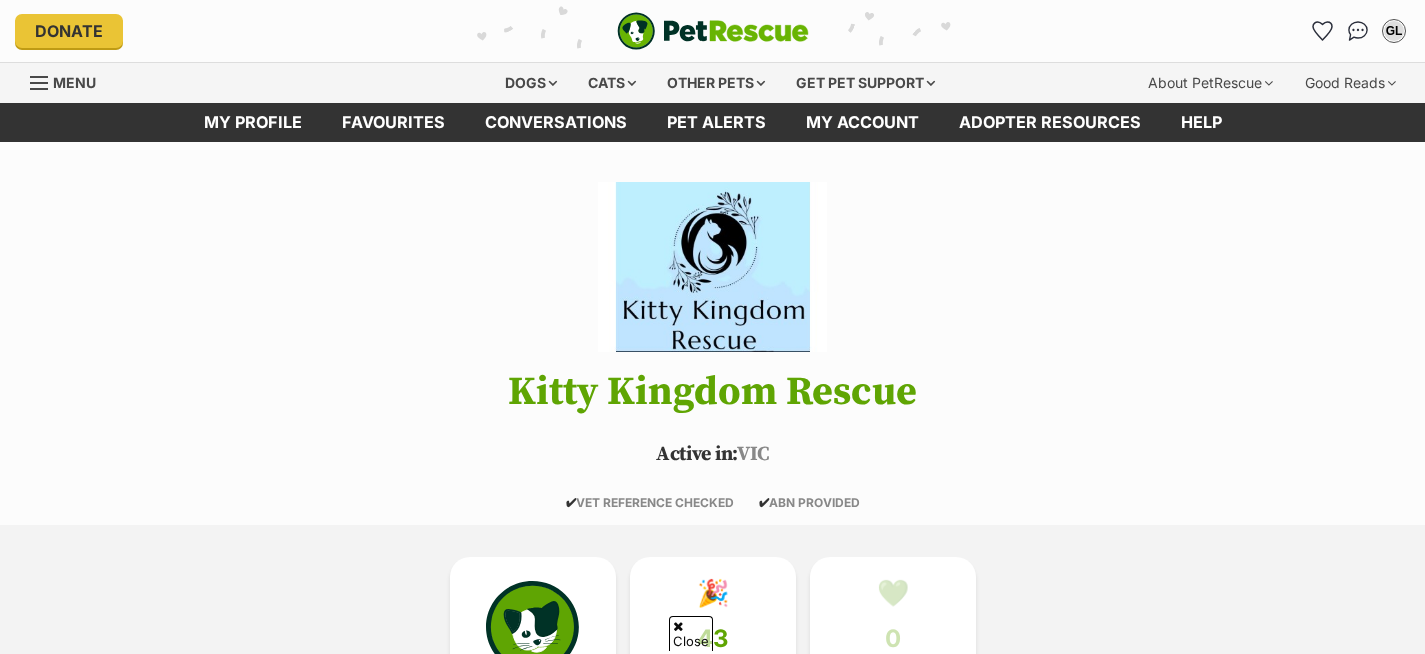 scroll, scrollTop: 418, scrollLeft: 0, axis: vertical 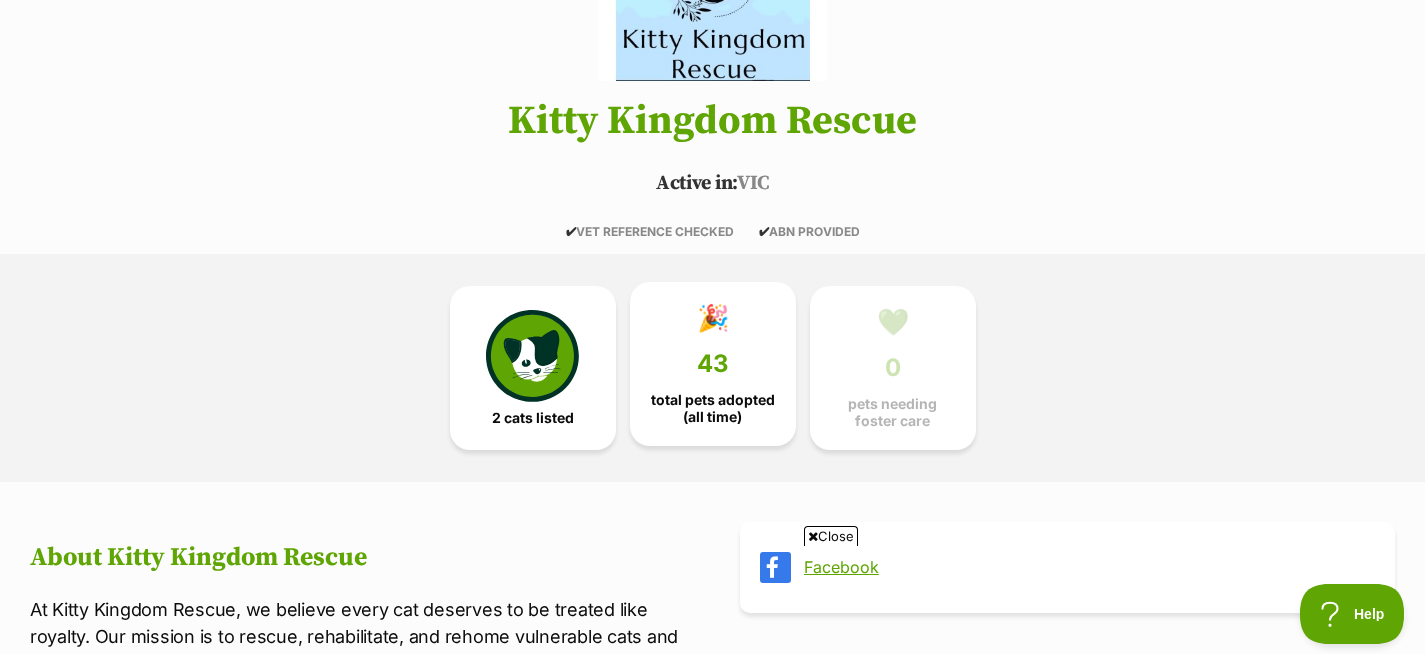 click on "🎉
43
total pets adopted (all time)" at bounding box center (713, 364) 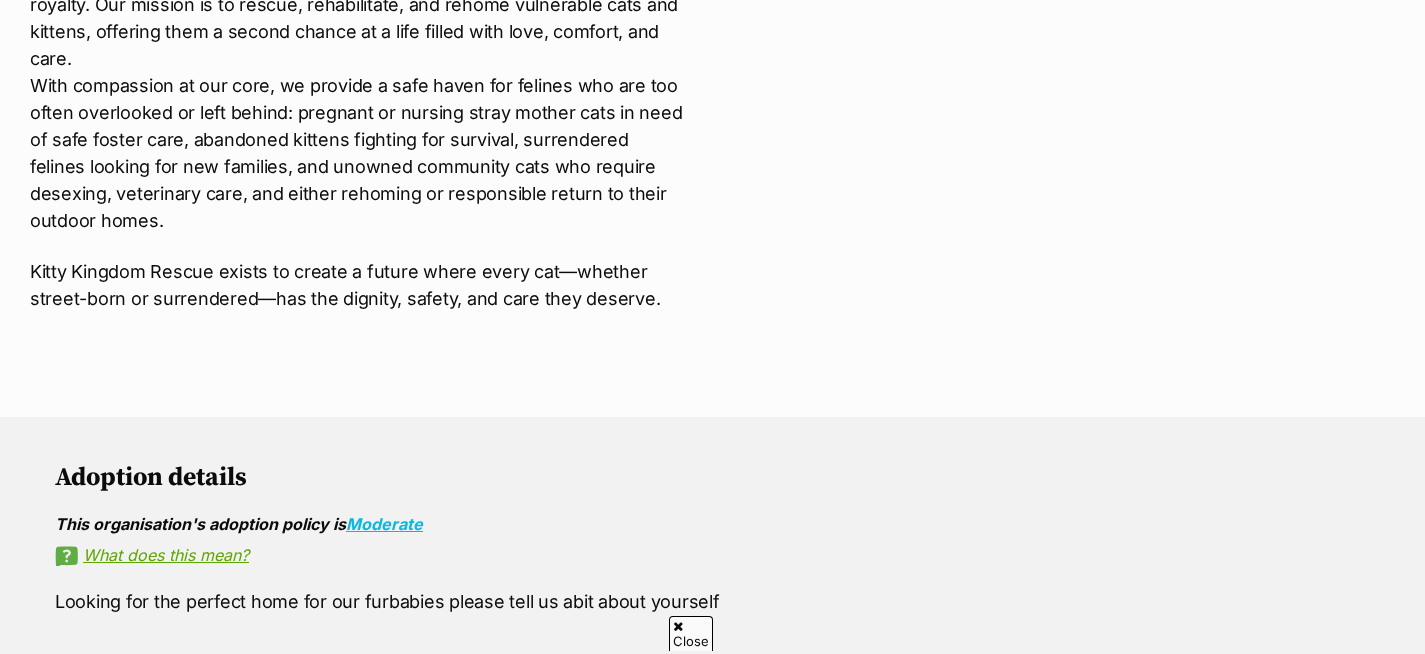 scroll, scrollTop: 0, scrollLeft: 0, axis: both 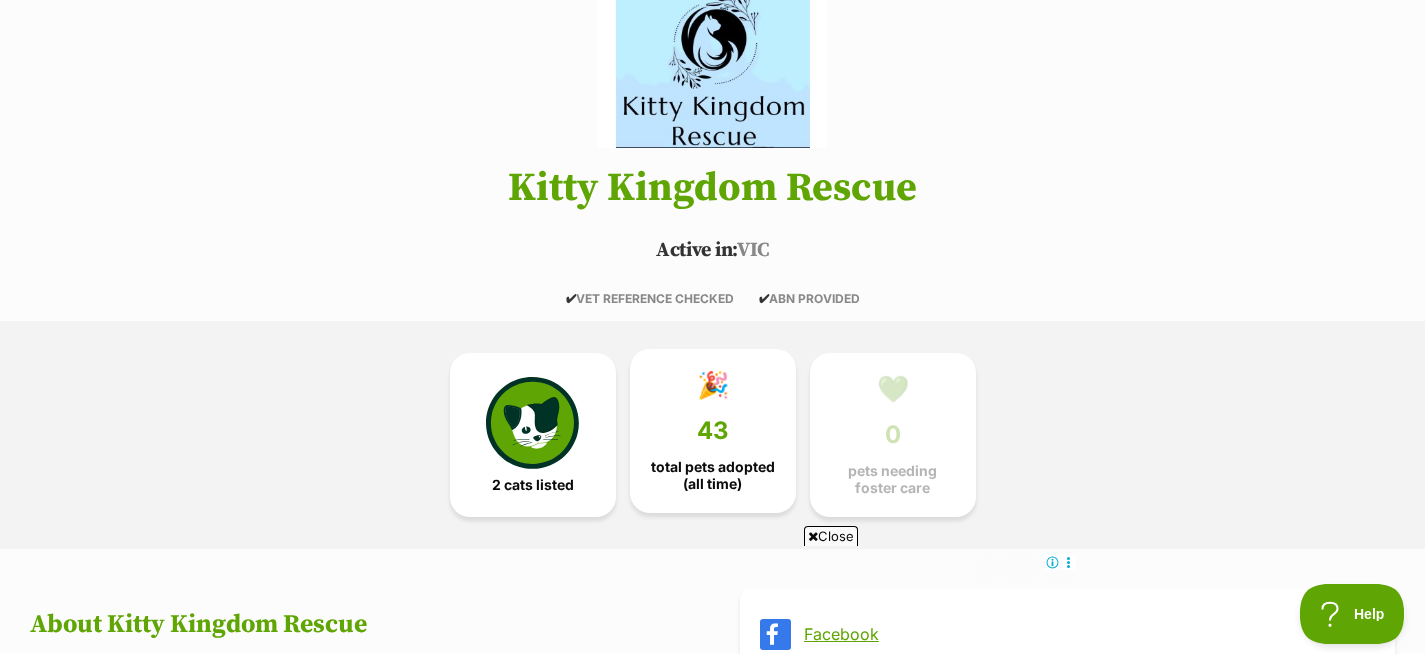 click on "total pets adopted (all time)" at bounding box center (713, 475) 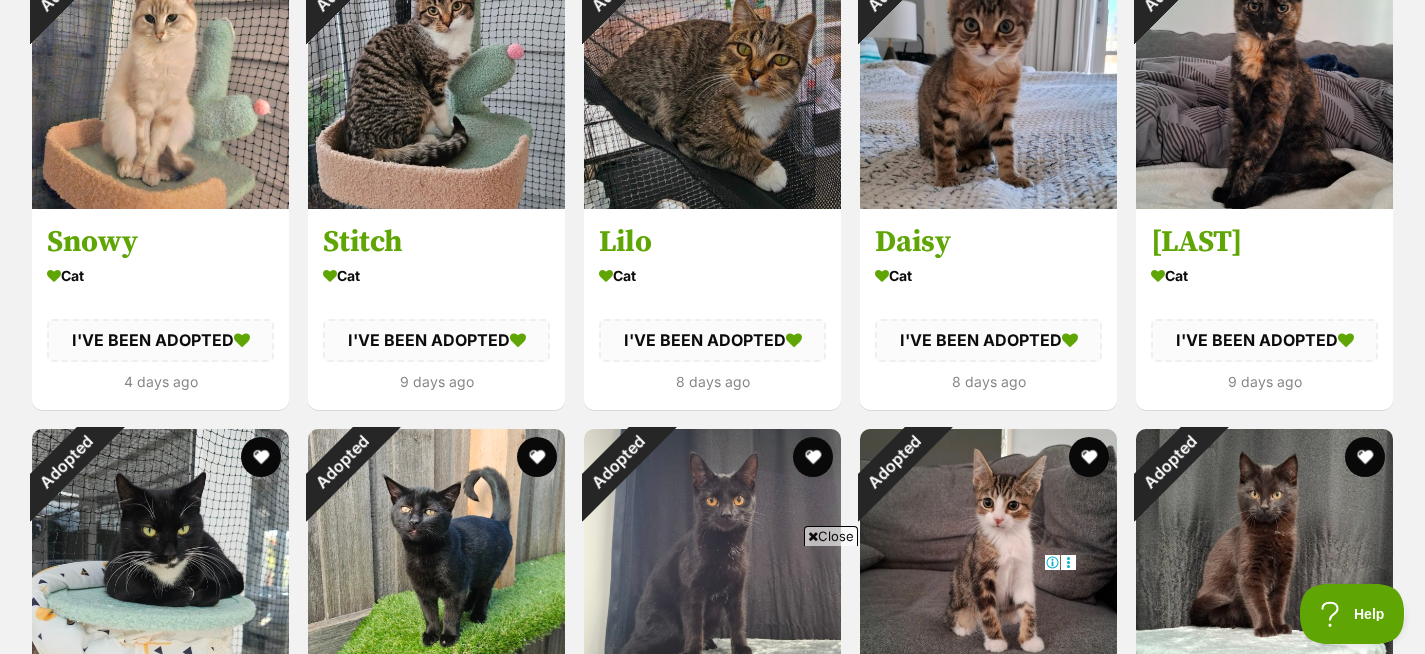 scroll, scrollTop: 2510, scrollLeft: 0, axis: vertical 